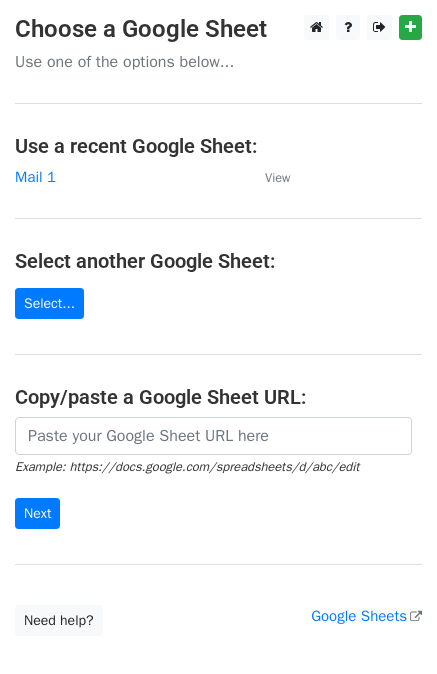 scroll, scrollTop: 0, scrollLeft: 0, axis: both 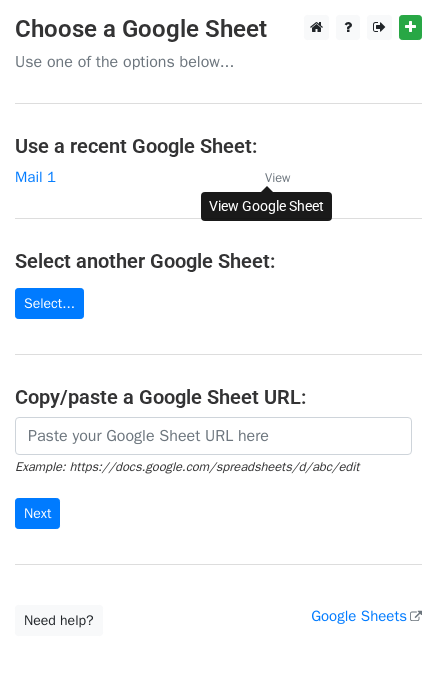 click on "View" at bounding box center [277, 178] 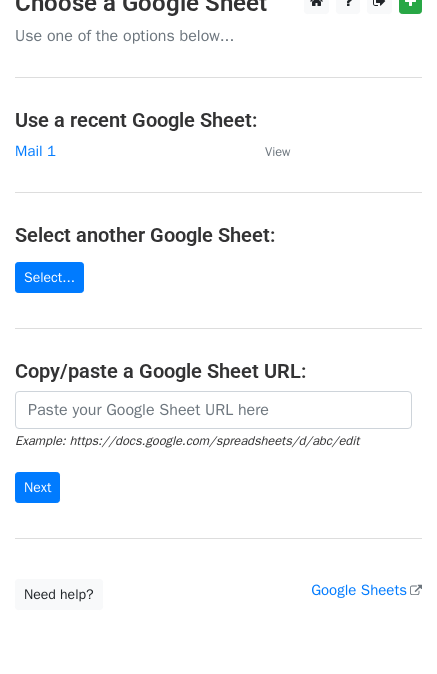 scroll, scrollTop: 0, scrollLeft: 0, axis: both 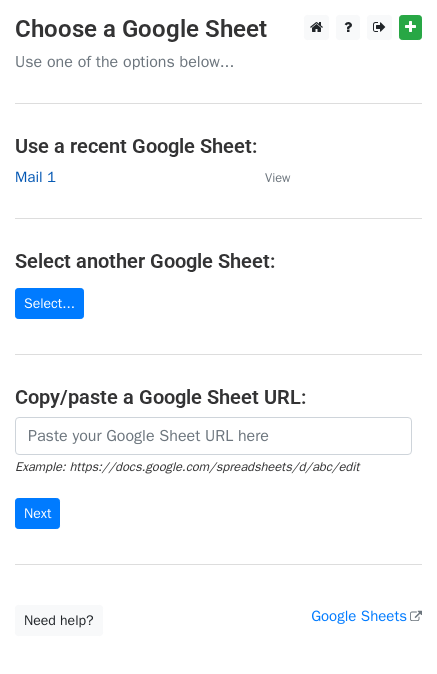 click on "Mail 1" at bounding box center (35, 177) 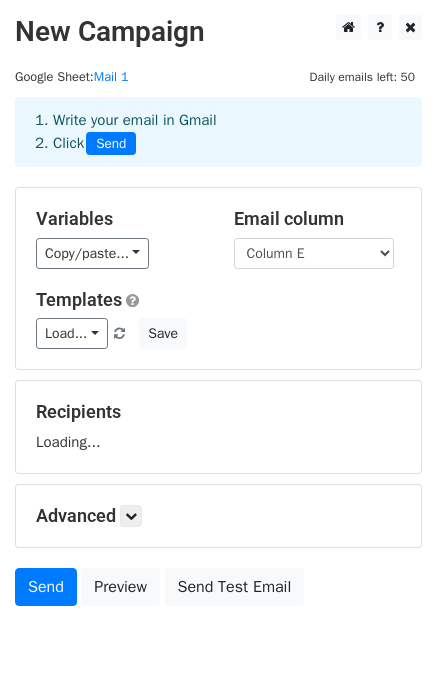 scroll, scrollTop: 0, scrollLeft: 0, axis: both 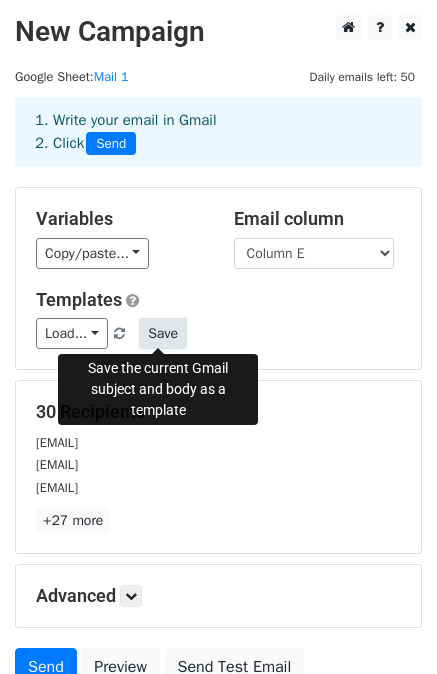 click on "Save" at bounding box center [163, 333] 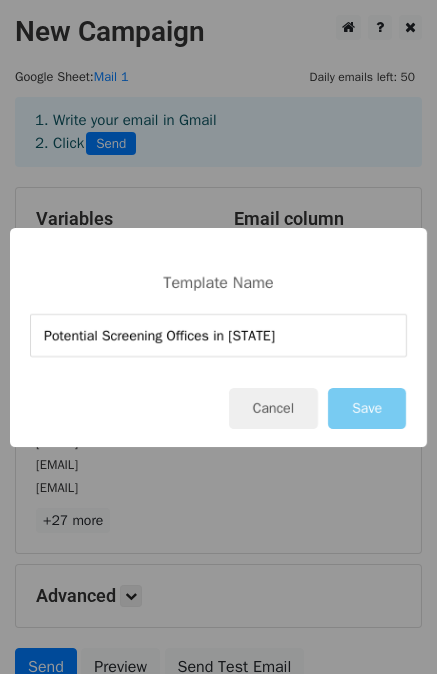 type on "Potential Screening Offices in TX" 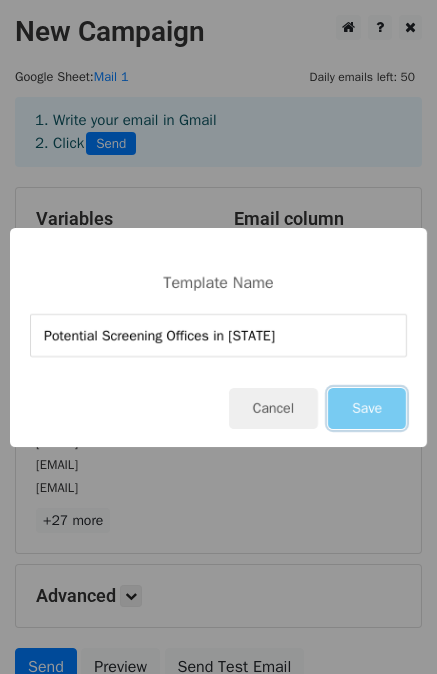 click on "Save" at bounding box center [367, 408] 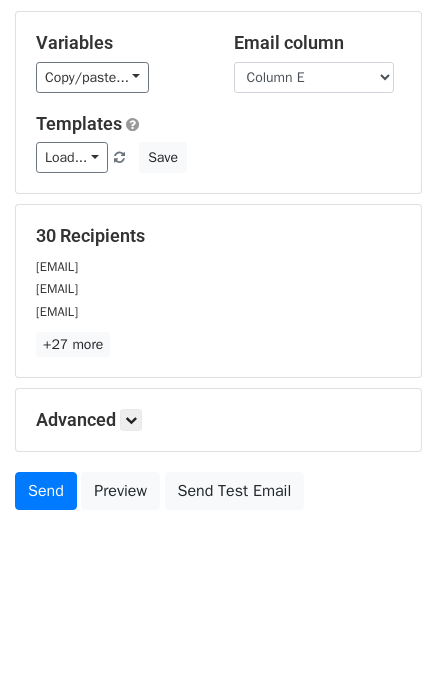 scroll, scrollTop: 180, scrollLeft: 0, axis: vertical 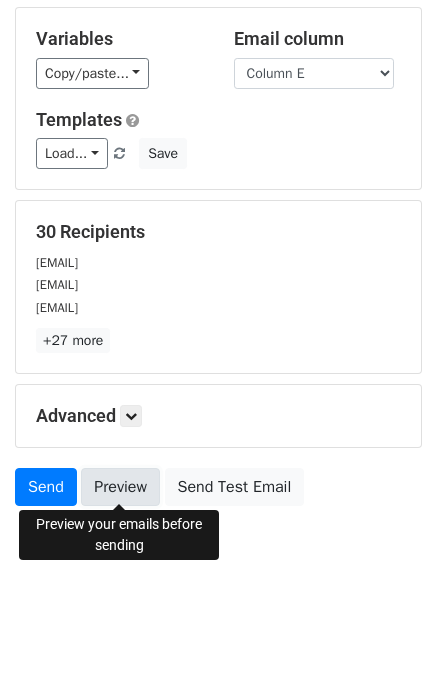 click on "Preview" at bounding box center (120, 487) 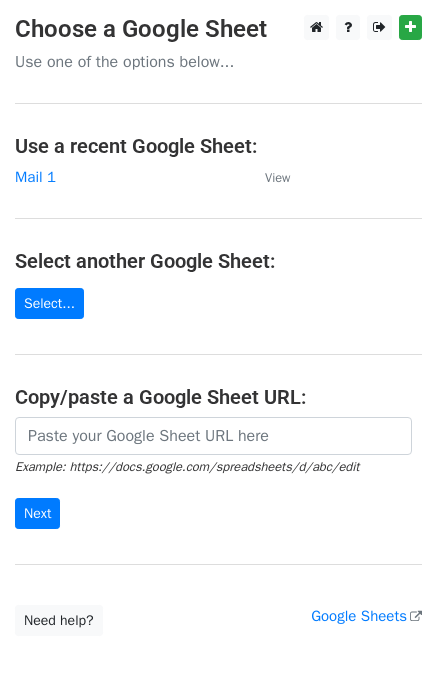 scroll, scrollTop: 0, scrollLeft: 0, axis: both 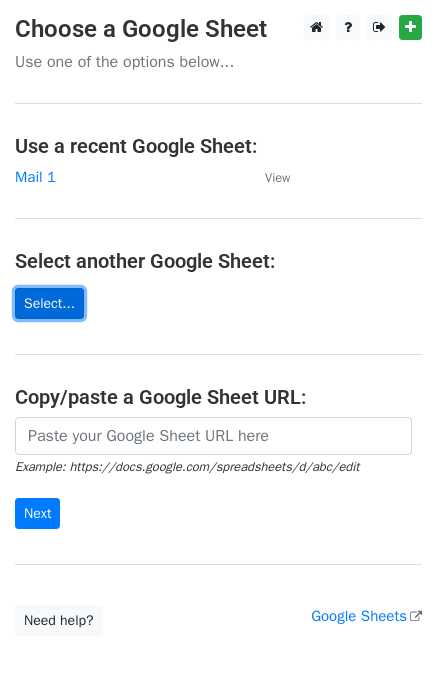 click on "Select..." at bounding box center (49, 303) 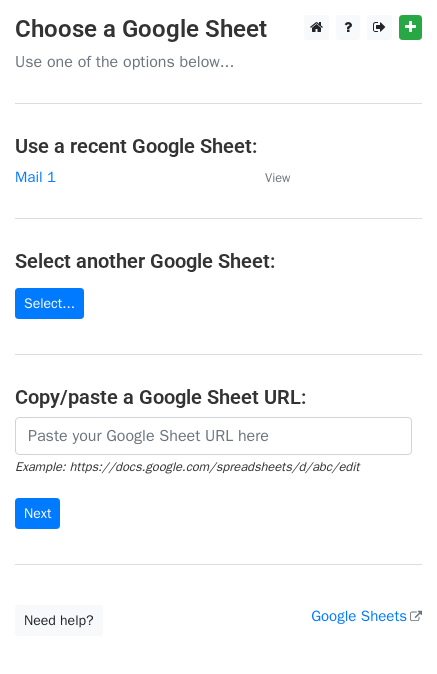 scroll, scrollTop: 0, scrollLeft: 0, axis: both 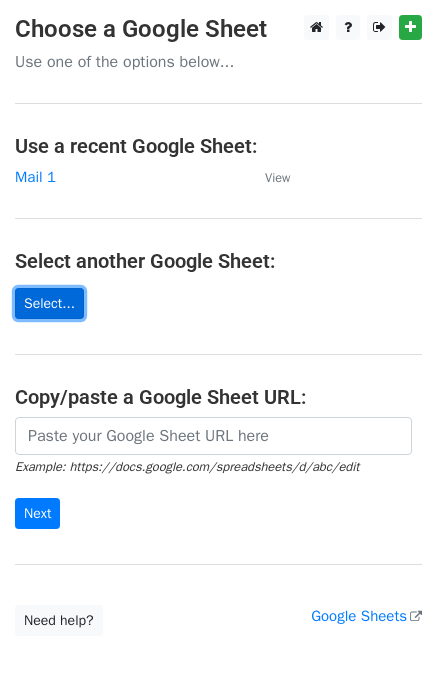 click on "Select..." at bounding box center [49, 303] 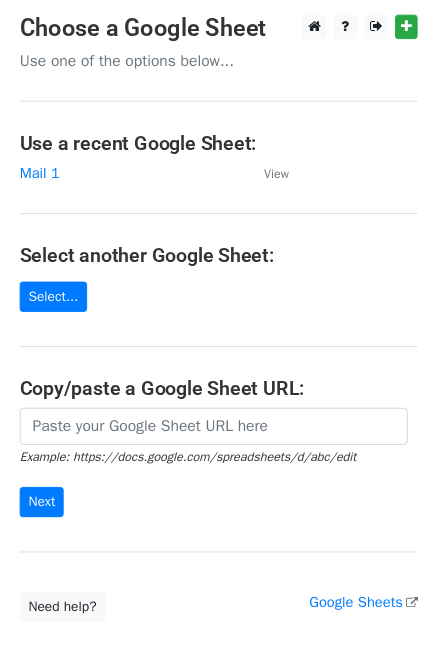 scroll, scrollTop: 0, scrollLeft: 0, axis: both 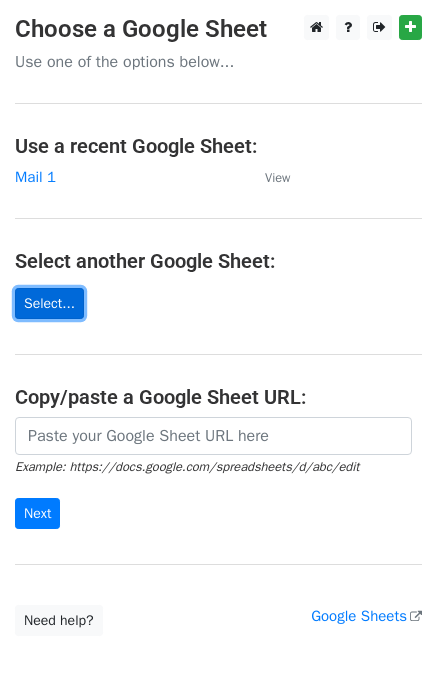 click on "Select..." at bounding box center (49, 303) 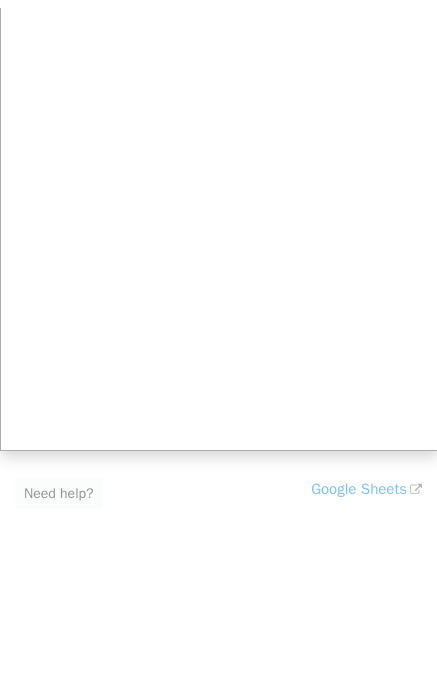 scroll, scrollTop: 0, scrollLeft: 0, axis: both 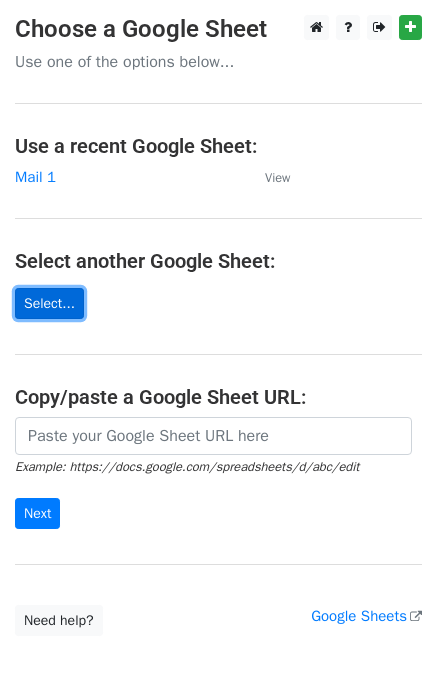 click on "Select..." at bounding box center (49, 303) 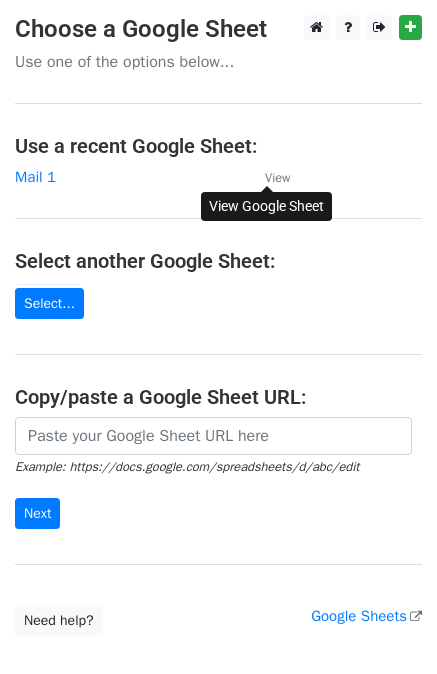 click on "View" at bounding box center (277, 178) 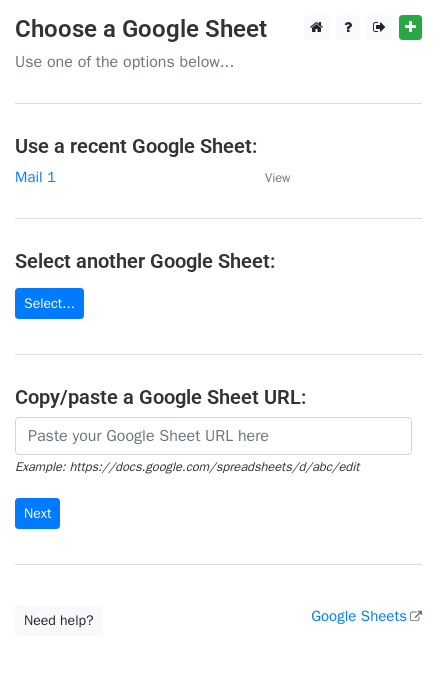 scroll, scrollTop: 0, scrollLeft: 0, axis: both 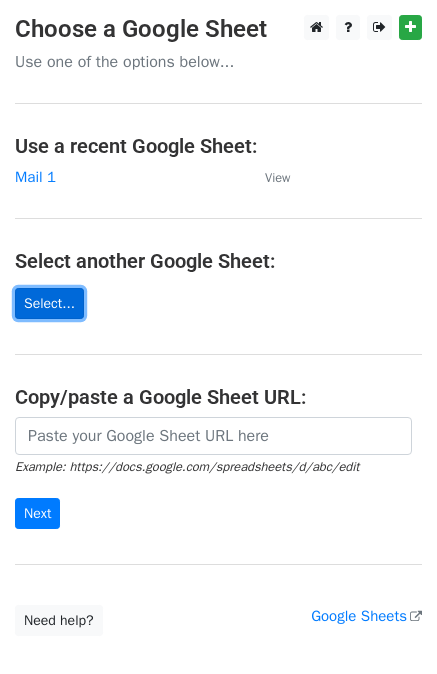 click on "Select..." at bounding box center (49, 303) 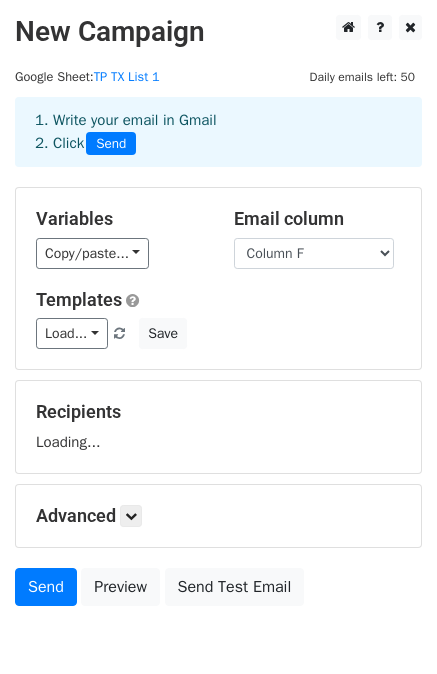 scroll, scrollTop: 0, scrollLeft: 0, axis: both 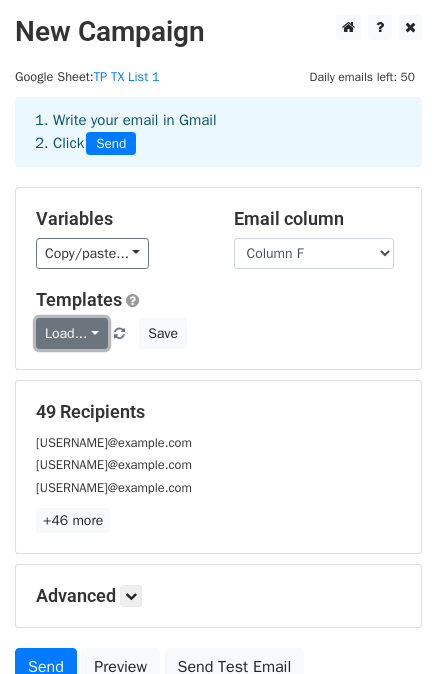 click on "Load..." at bounding box center (72, 333) 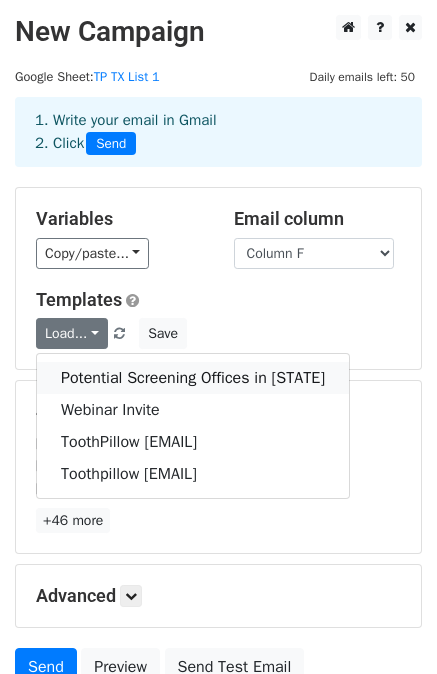 click on "Potential Screening Offices in TX" at bounding box center [193, 378] 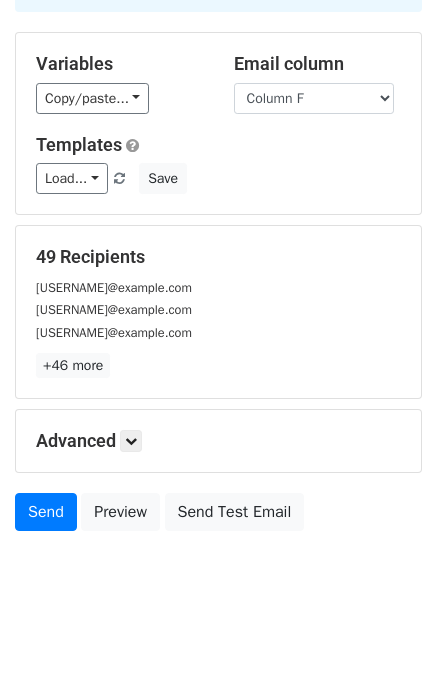 scroll, scrollTop: 164, scrollLeft: 0, axis: vertical 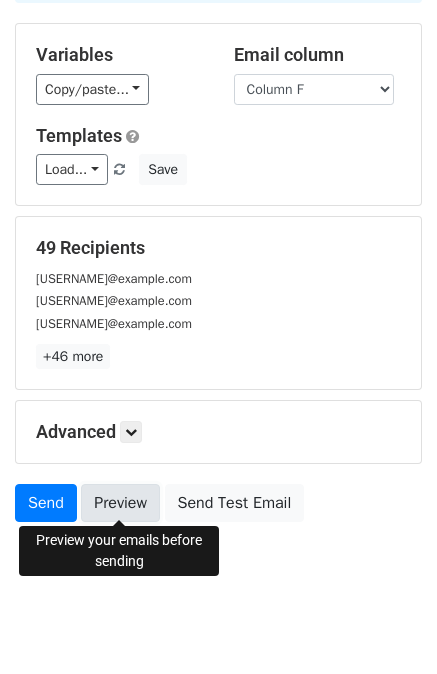 click on "Preview" at bounding box center [120, 503] 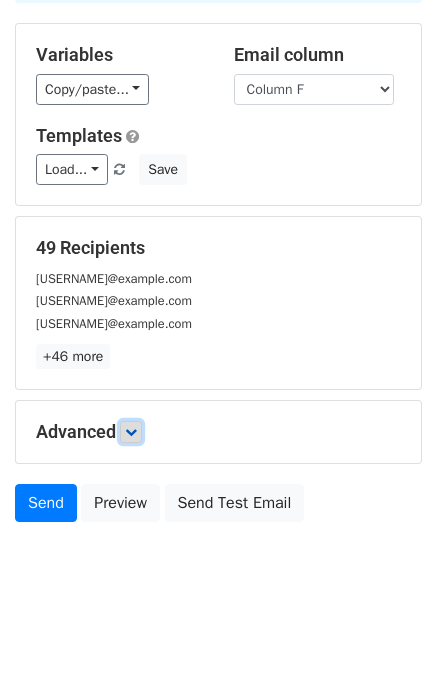 click at bounding box center (131, 432) 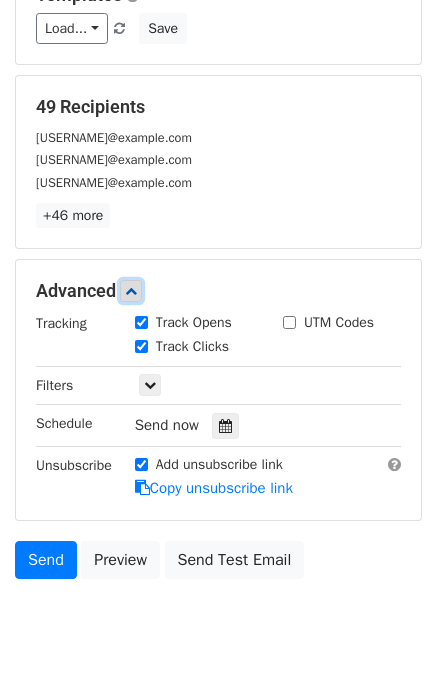 scroll, scrollTop: 324, scrollLeft: 0, axis: vertical 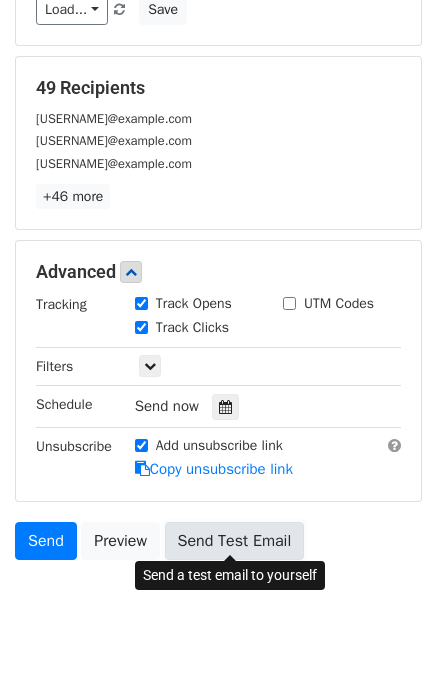 click on "Send Test Email" at bounding box center [235, 541] 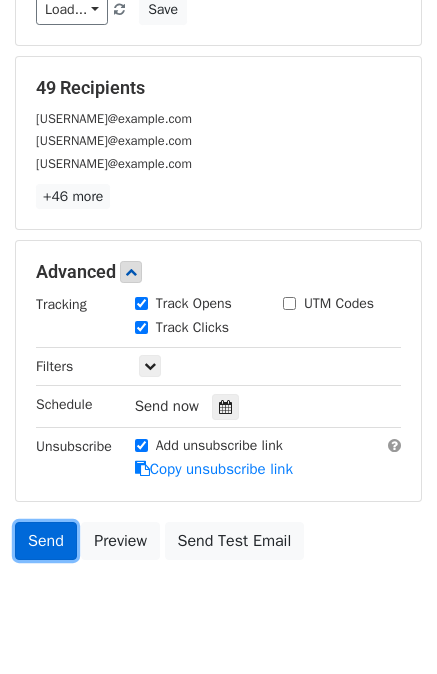 click on "Send" at bounding box center [46, 541] 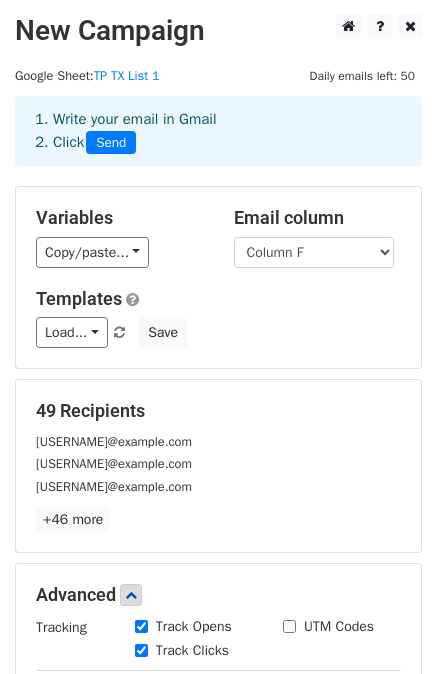 scroll, scrollTop: 0, scrollLeft: 0, axis: both 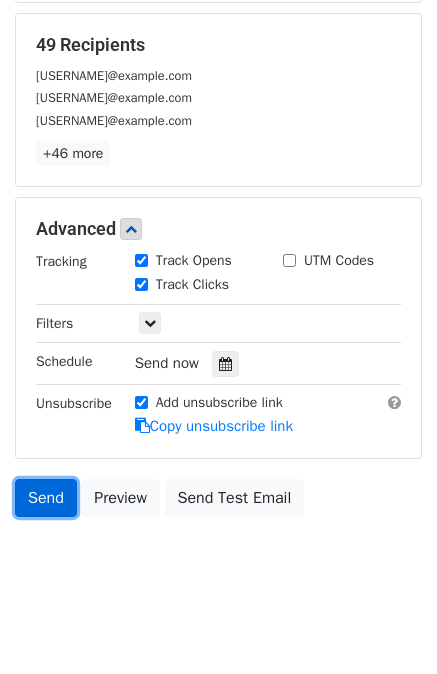 click on "Send" at bounding box center (46, 498) 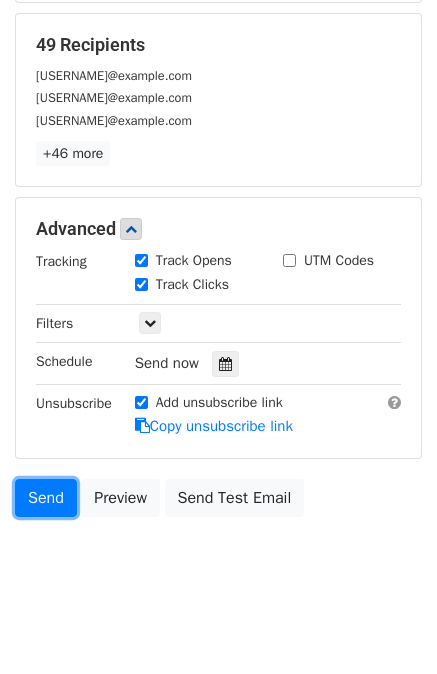 scroll, scrollTop: 374, scrollLeft: 0, axis: vertical 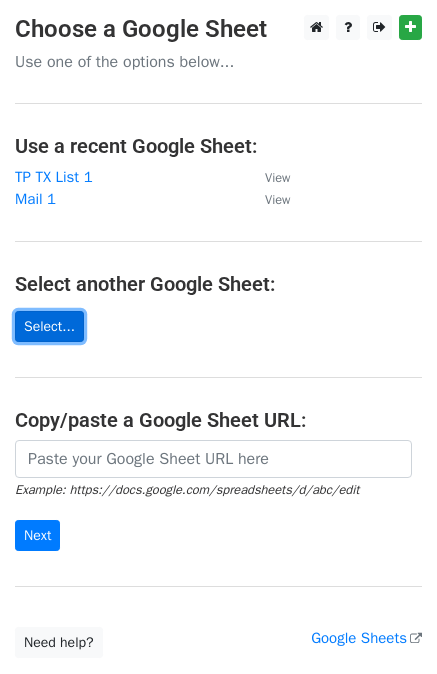 click on "Select..." at bounding box center (49, 326) 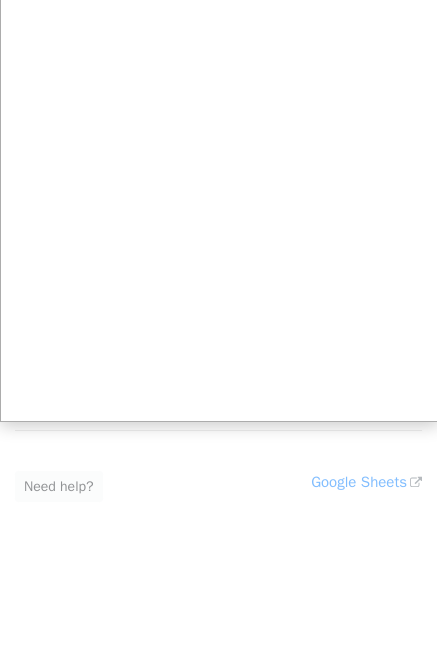 scroll, scrollTop: 0, scrollLeft: 0, axis: both 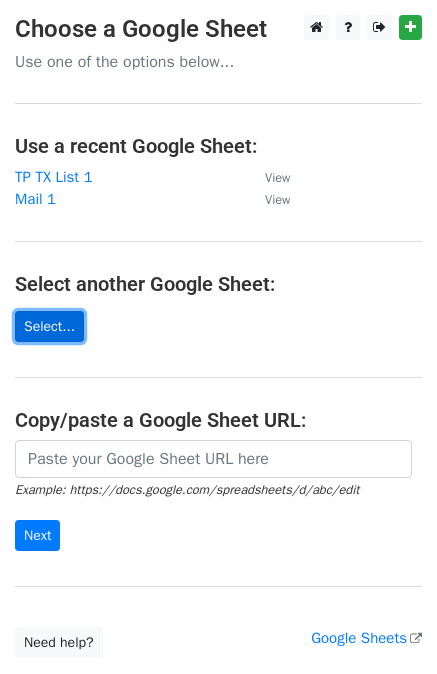 click on "Select..." at bounding box center (49, 326) 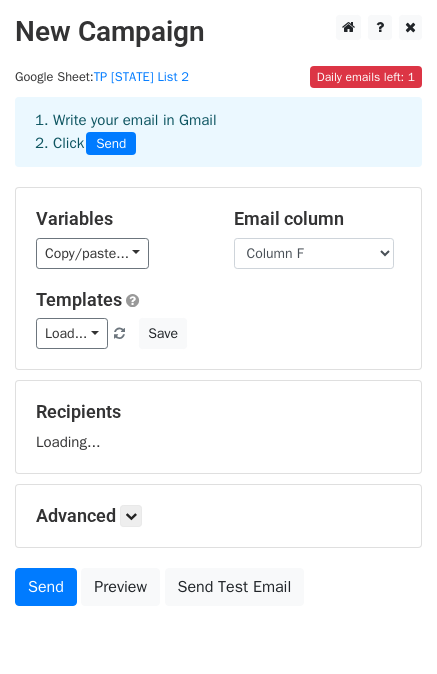 scroll, scrollTop: 0, scrollLeft: 0, axis: both 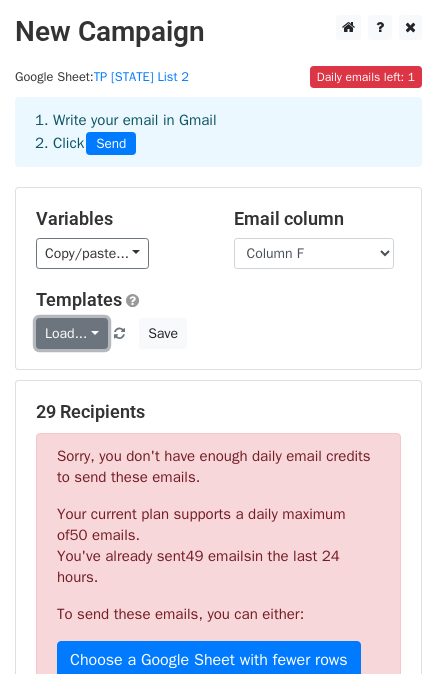 click on "Load..." at bounding box center [72, 333] 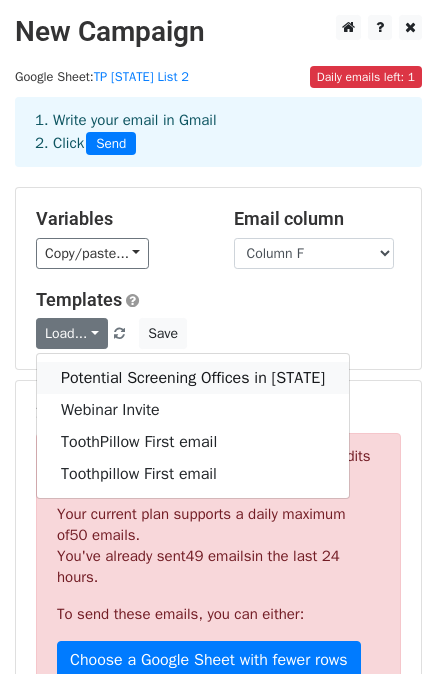 click on "Potential Screening Offices in [STATE]" at bounding box center (193, 378) 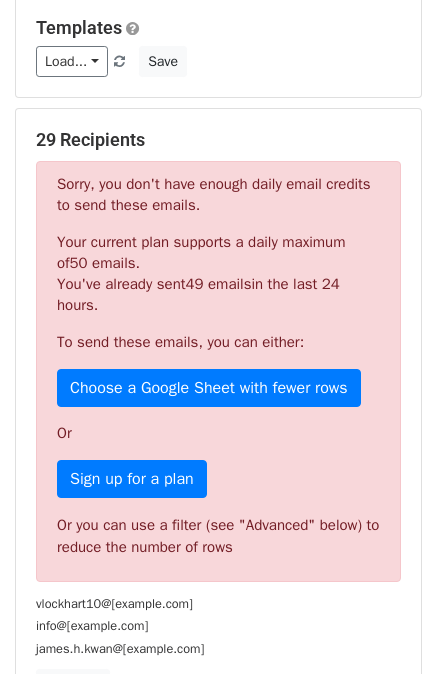 scroll, scrollTop: 275, scrollLeft: 0, axis: vertical 